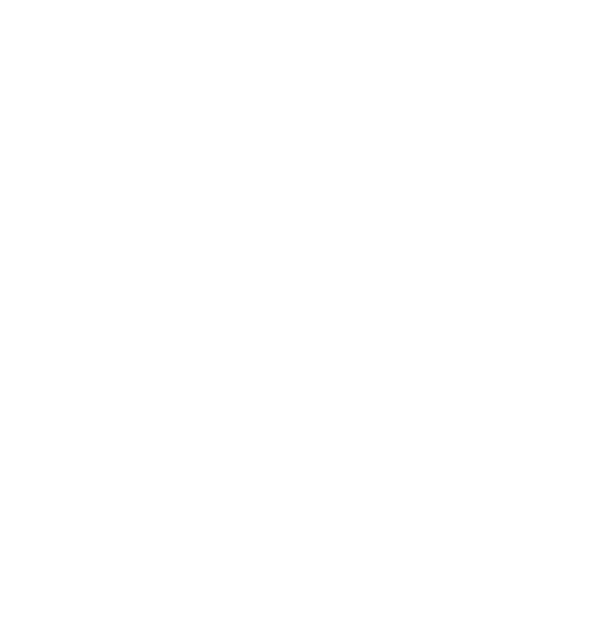 scroll, scrollTop: 0, scrollLeft: 0, axis: both 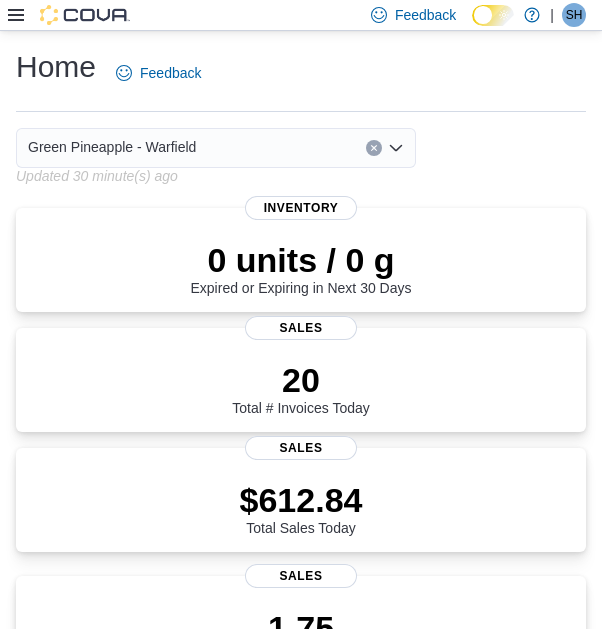 drag, startPoint x: 12, startPoint y: 11, endPoint x: 271, endPoint y: 183, distance: 310.90994 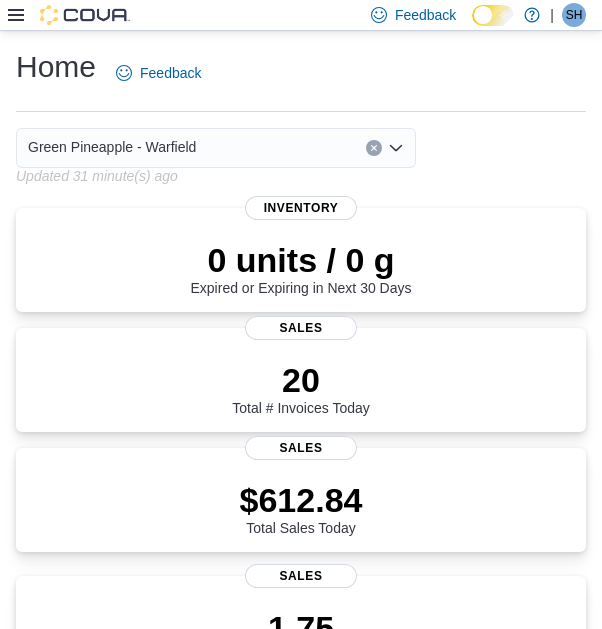 scroll, scrollTop: 290, scrollLeft: 0, axis: vertical 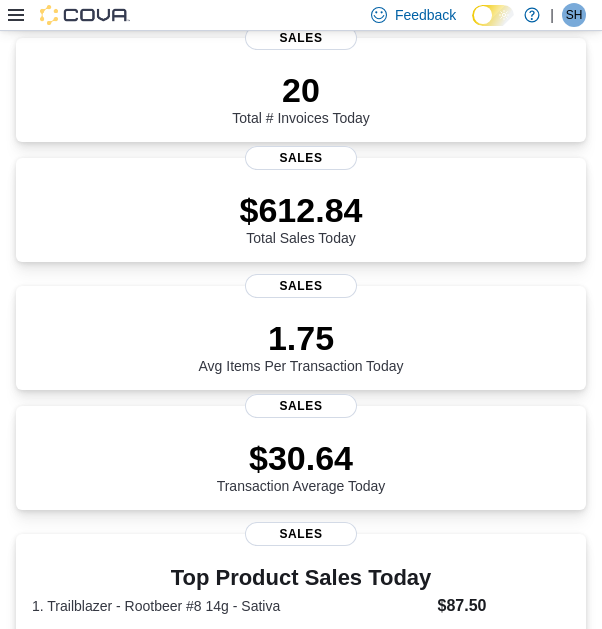 click 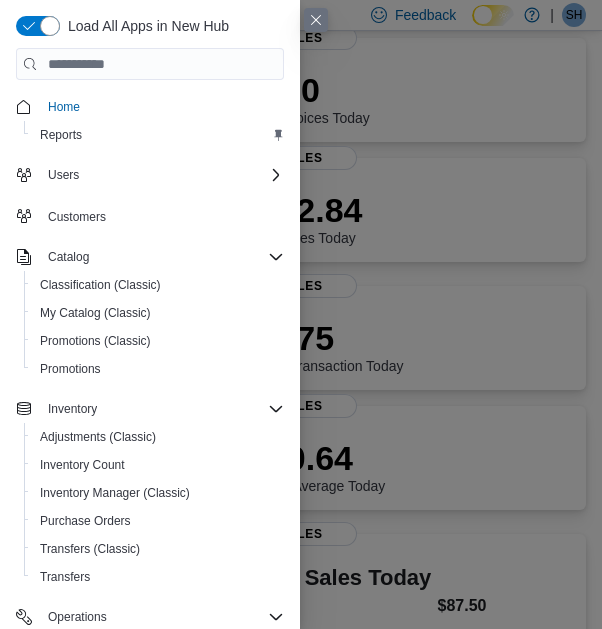 click on "Load All Apps in New Hub Home   Reports   Users   Customers   Catalog   Classification (Classic)   My Catalog (Classic)   Promotions (Classic)   Promotions   Inventory   Adjustments (Classic)   Inventory Count   Inventory Manager (Classic)   Purchase Orders   Transfers (Classic)   Transfers   Operations   Cash Management   Reports   Canadian Compliance   Dashboards   Reports   Washington CCRS   Settings" at bounding box center [150, 333] 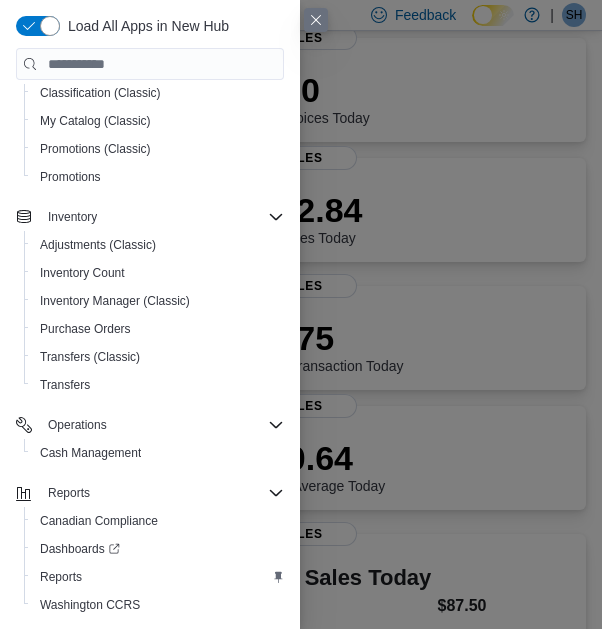 scroll, scrollTop: 206, scrollLeft: 0, axis: vertical 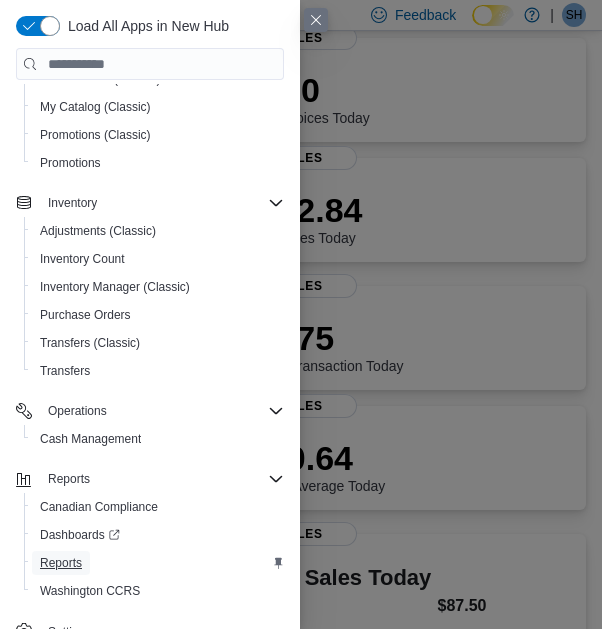 click on "Reports" at bounding box center (61, 563) 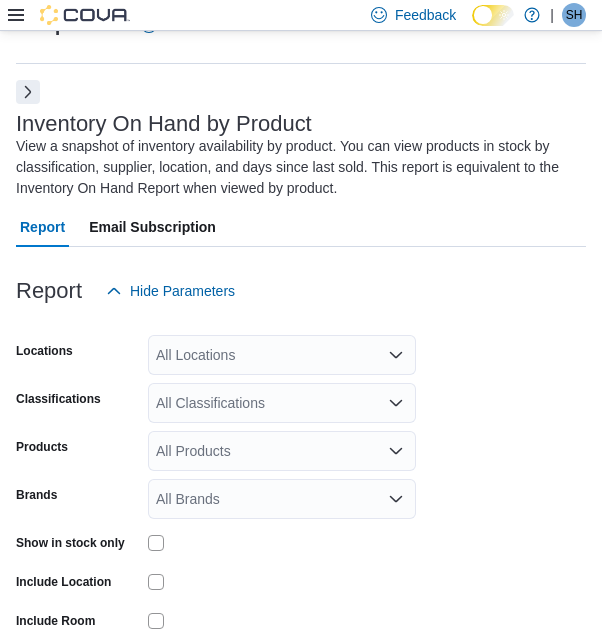 scroll, scrollTop: 88, scrollLeft: 0, axis: vertical 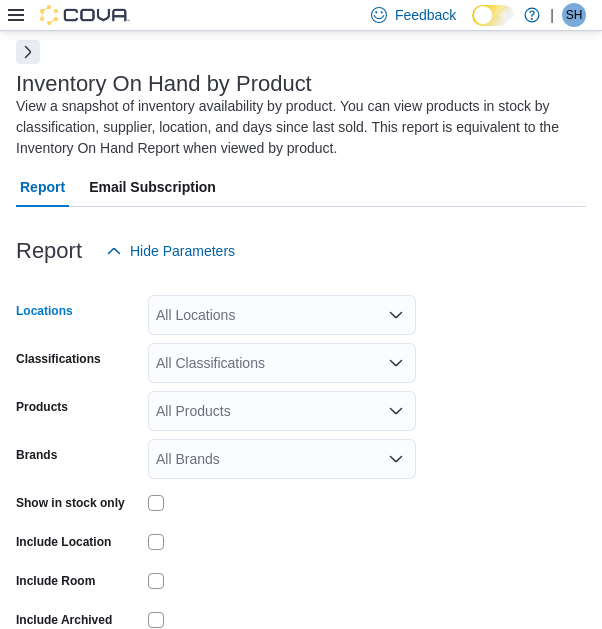 click on "All Locations" at bounding box center [282, 315] 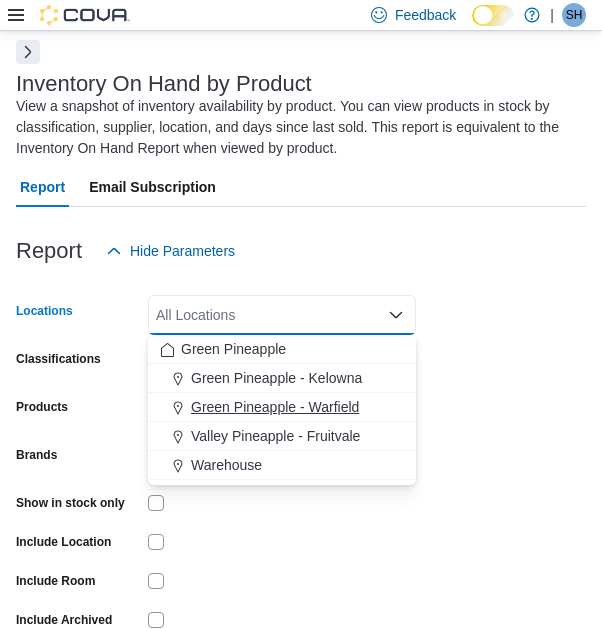 click on "Green Pineapple - Warfield" at bounding box center (275, 407) 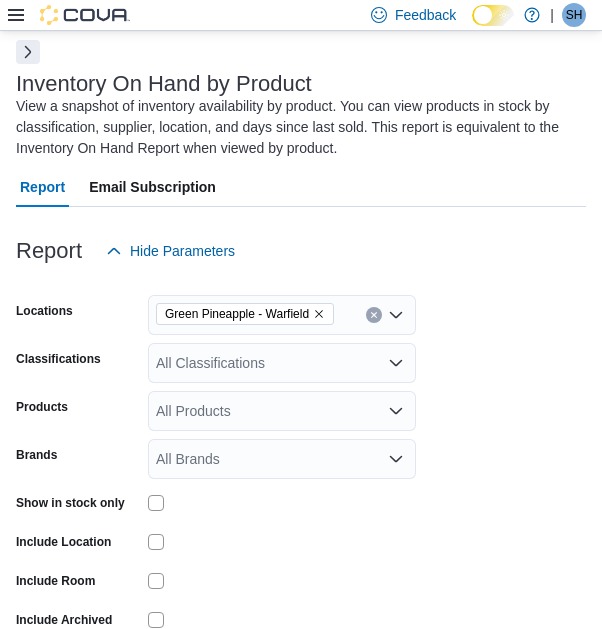 click on "Locations Green Pineapple - Warfield Classifications All Classifications Products All Products Brands All Brands Show in stock only Include Location Include Room Include Archived Export  Run Report" at bounding box center [301, 481] 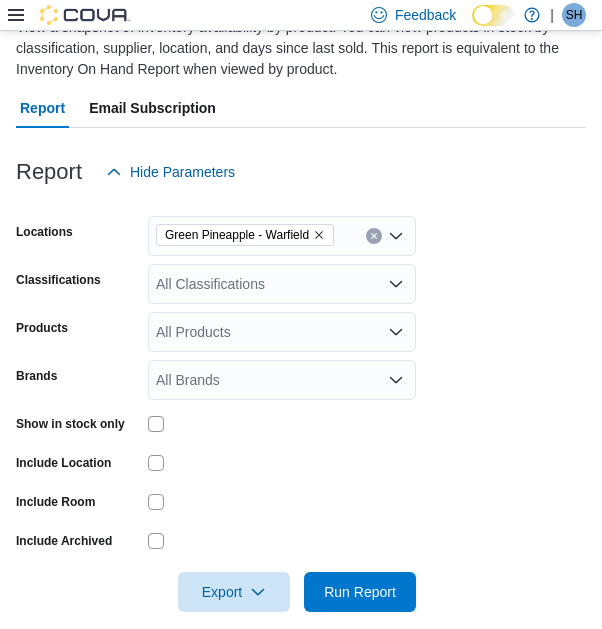 scroll, scrollTop: 190, scrollLeft: 0, axis: vertical 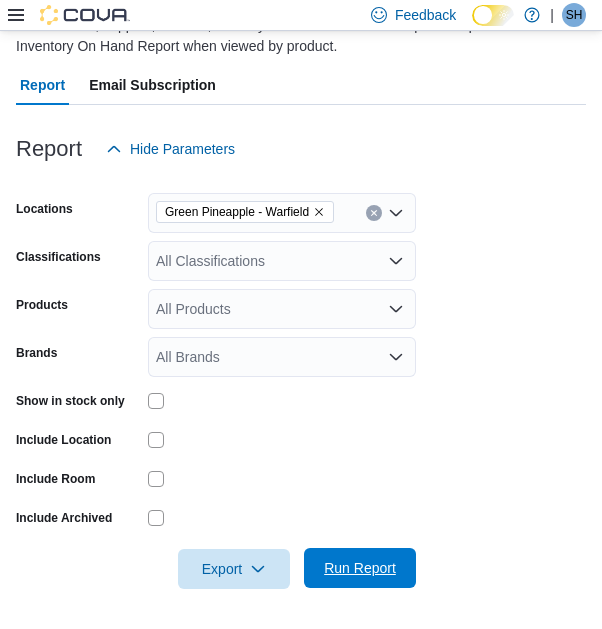 click on "Run Report" at bounding box center [360, 568] 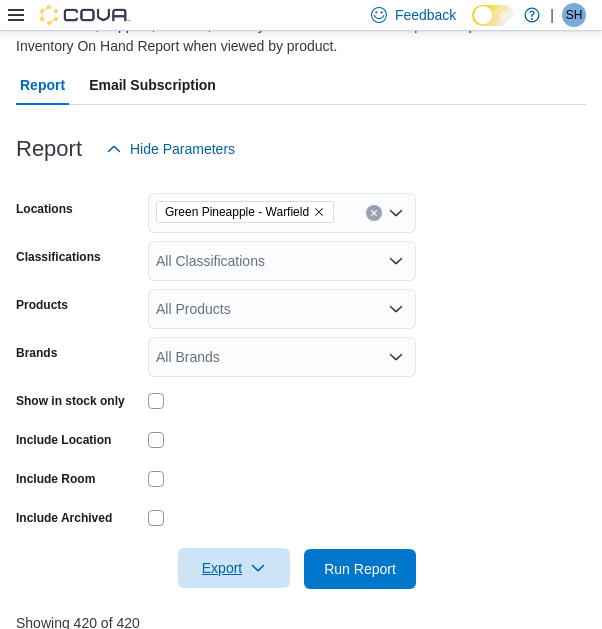 click on "Export" at bounding box center [234, 568] 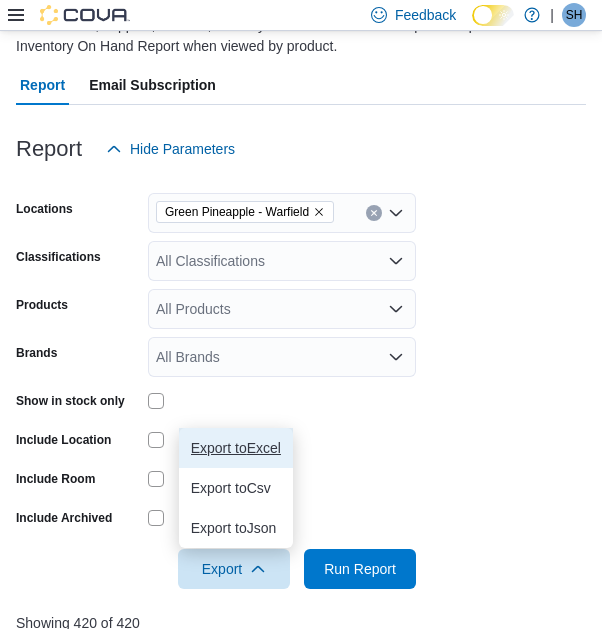 click on "Export to  Excel" at bounding box center [236, 448] 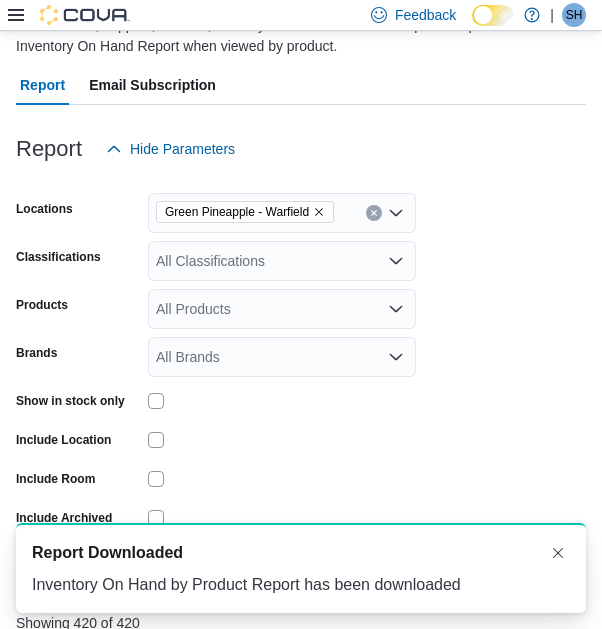 scroll, scrollTop: 0, scrollLeft: 0, axis: both 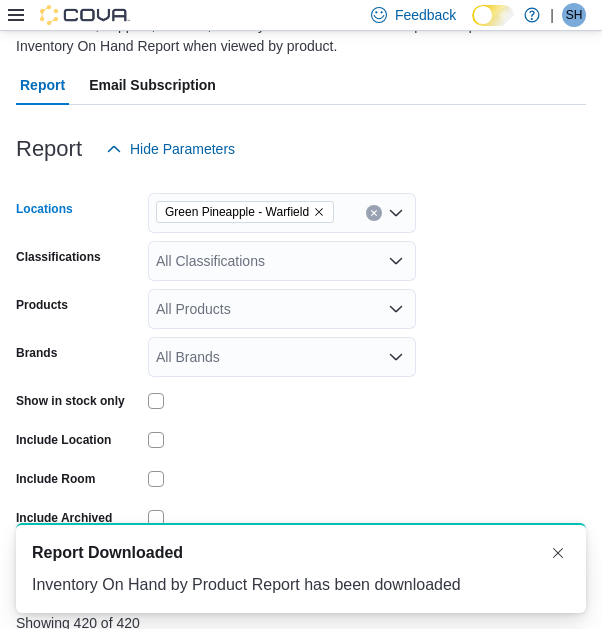 click 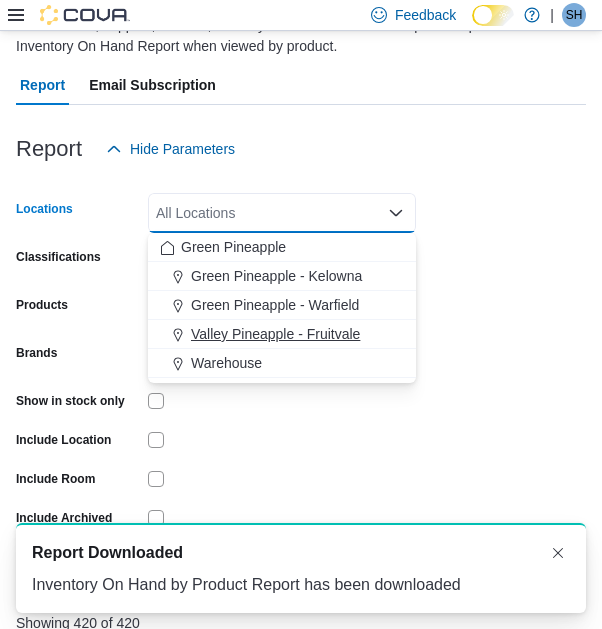 click on "Valley Pineapple - Fruitvale" at bounding box center [275, 334] 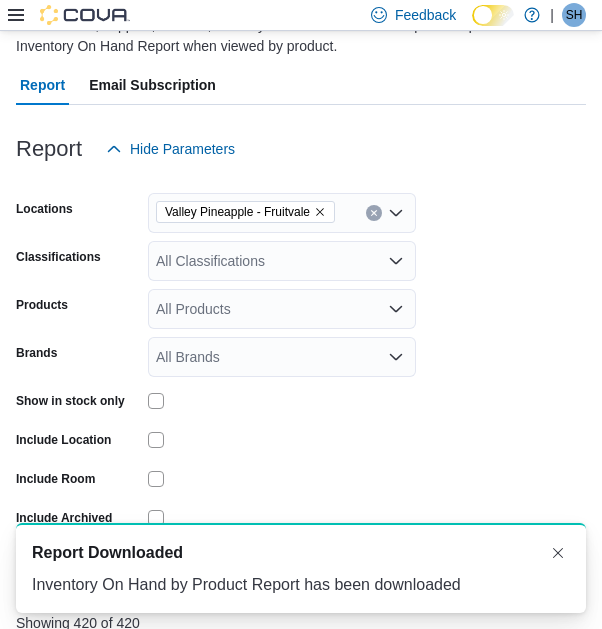 click on "Locations Valley Pineapple - Fruitvale Classifications All Classifications Products All Products Brands All Brands Show in stock only Include Location Include Room Include Archived Export  Run Report" at bounding box center [301, 379] 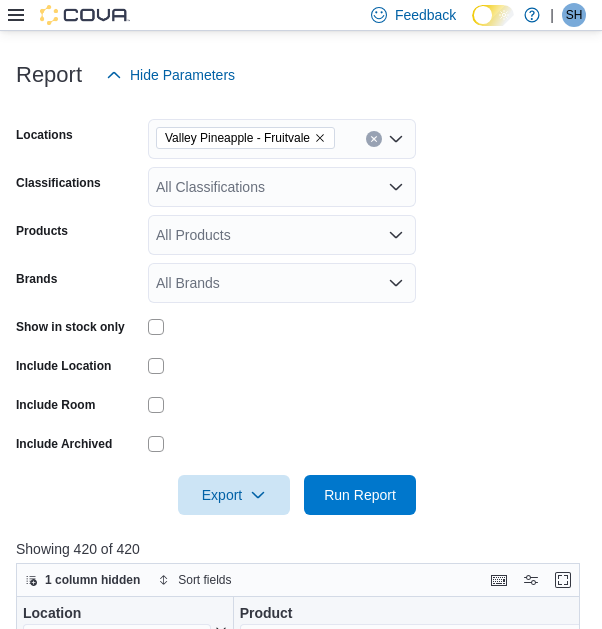 scroll, scrollTop: 273, scrollLeft: 0, axis: vertical 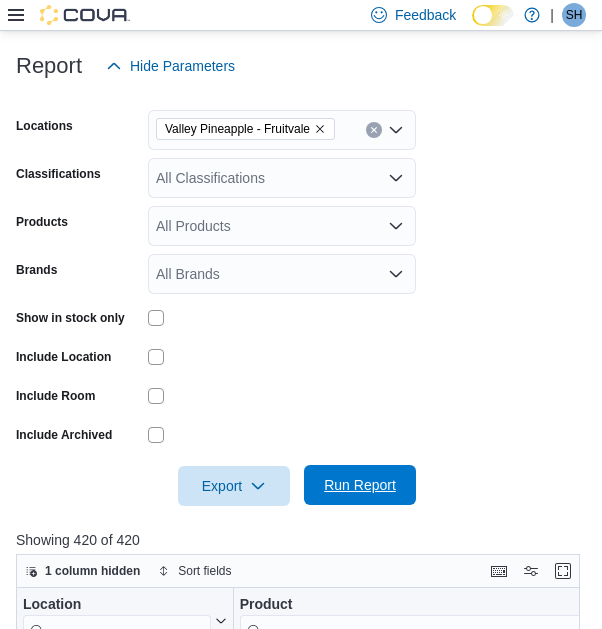 click on "Run Report" at bounding box center (360, 485) 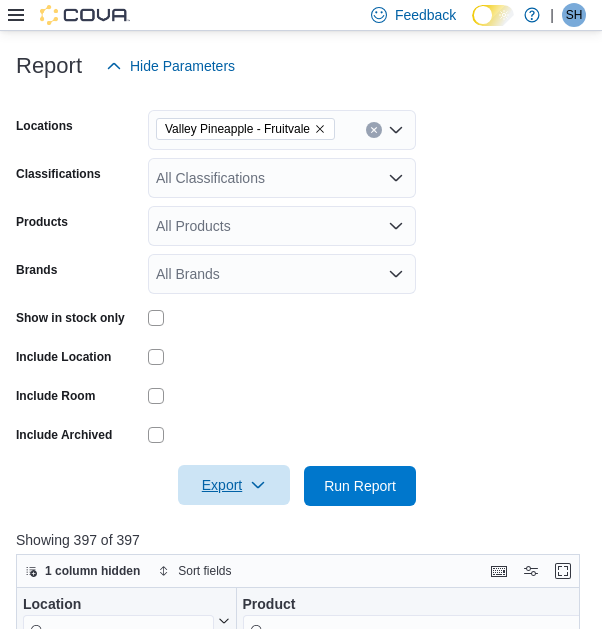 click on "Export" at bounding box center (234, 485) 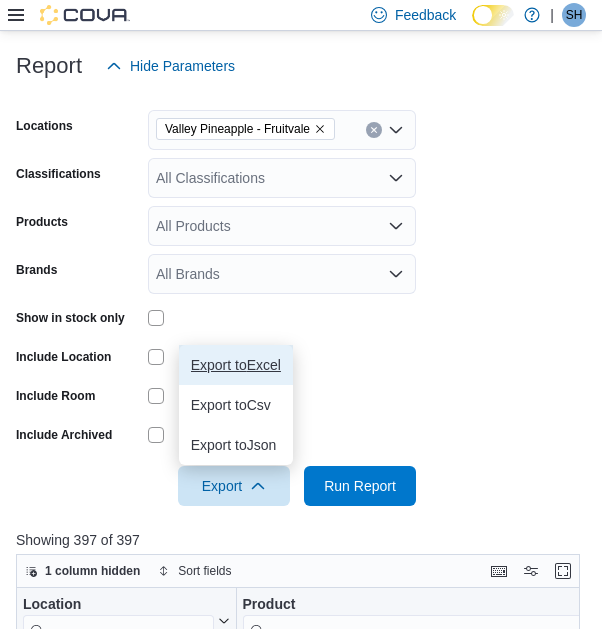 click on "Export to  Excel" at bounding box center (236, 365) 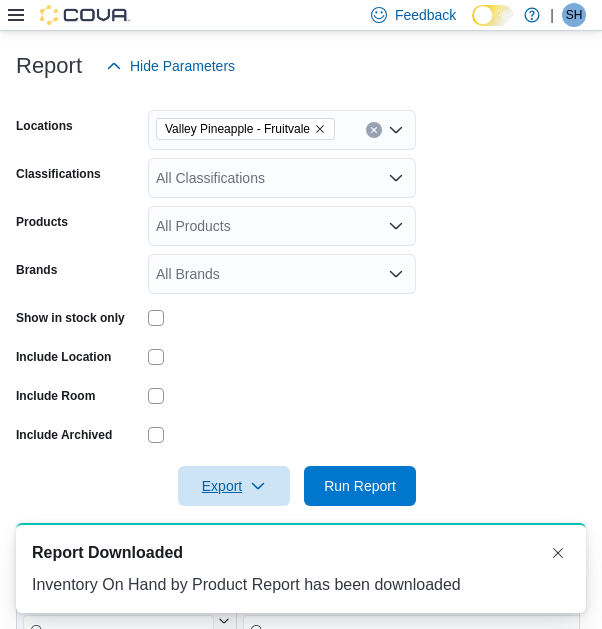 scroll, scrollTop: 0, scrollLeft: 0, axis: both 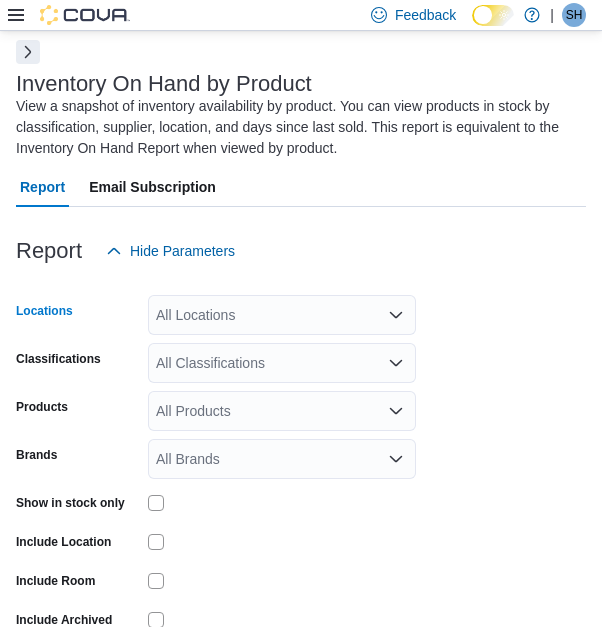click on "All Locations" at bounding box center [282, 315] 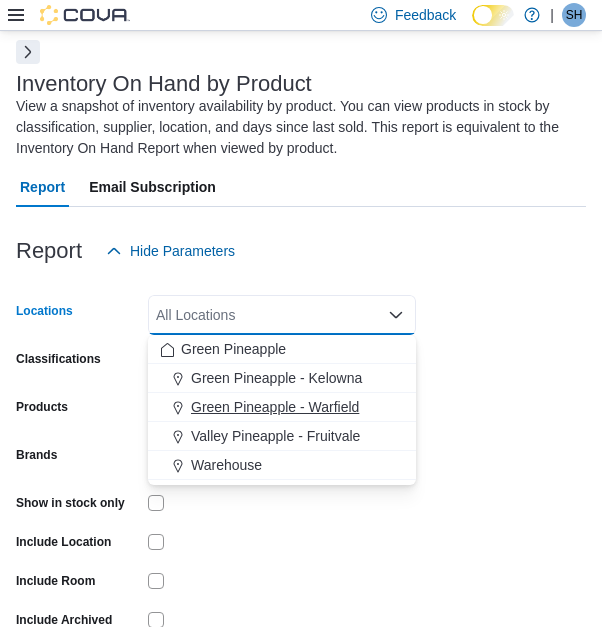 click on "Green Pineapple - Warfield" at bounding box center (275, 407) 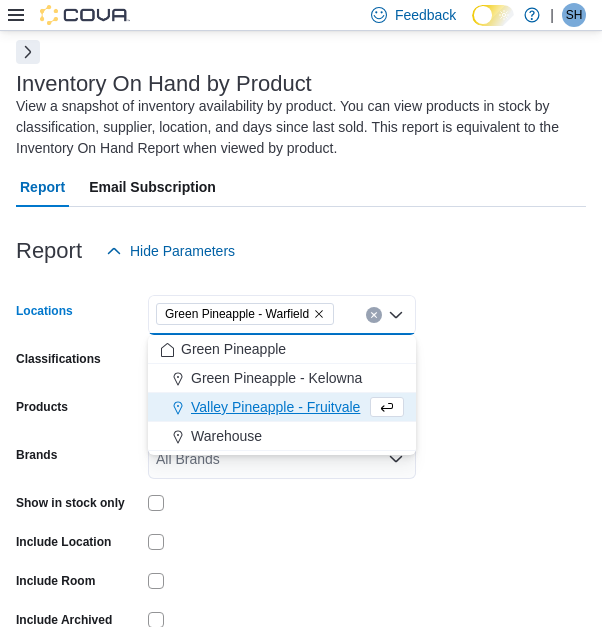 click on "Locations Green Pineapple - Warfield Combo box. Selected. Green Pineapple - Warfield. Press Backspace to delete Green Pineapple - Warfield. Combo box input. All Locations. Type some text or, to display a list of choices, press Down Arrow. To exit the list of choices, press Escape. Classifications All Classifications Products All Products Brands All Brands Show in stock only Include Location Include Room Include Archived Export  Run Report" at bounding box center [301, 481] 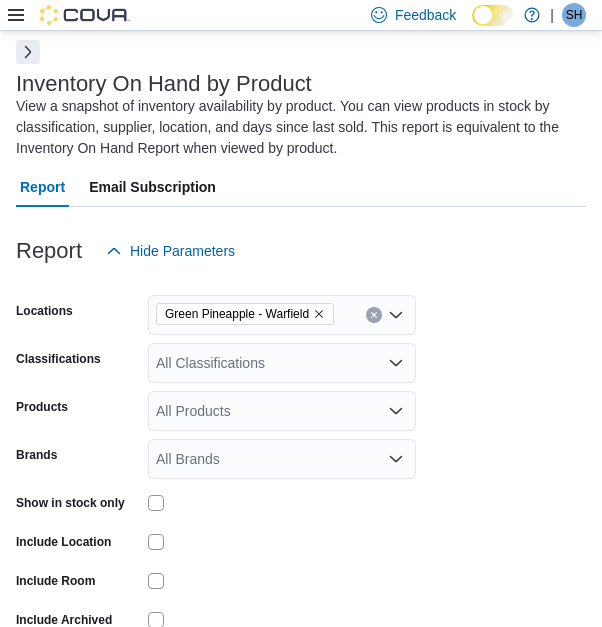 scroll, scrollTop: 192, scrollLeft: 0, axis: vertical 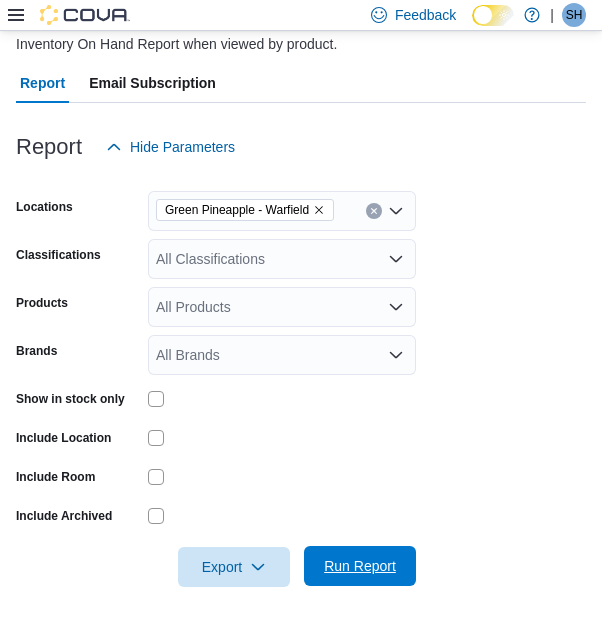 click on "Run Report" at bounding box center [360, 566] 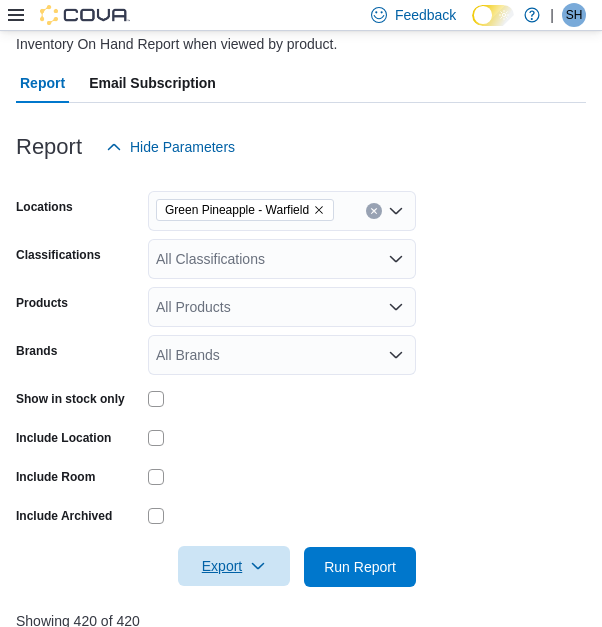 click on "Export" at bounding box center (234, 566) 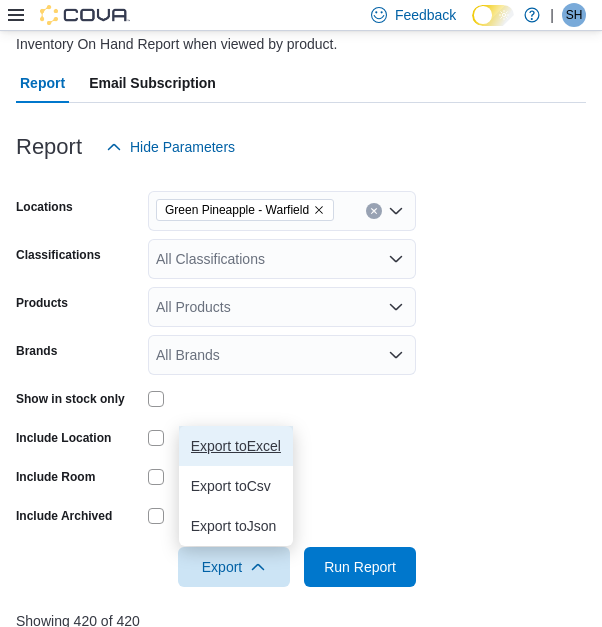 click on "Export to  Excel" at bounding box center (236, 446) 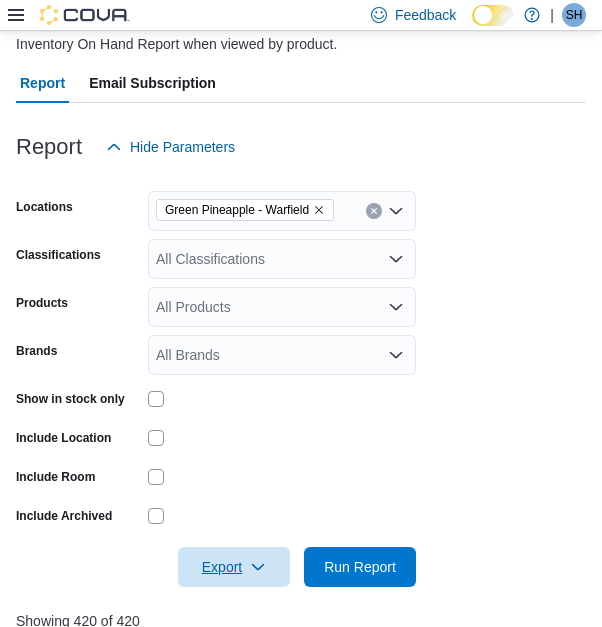 scroll, scrollTop: 0, scrollLeft: 0, axis: both 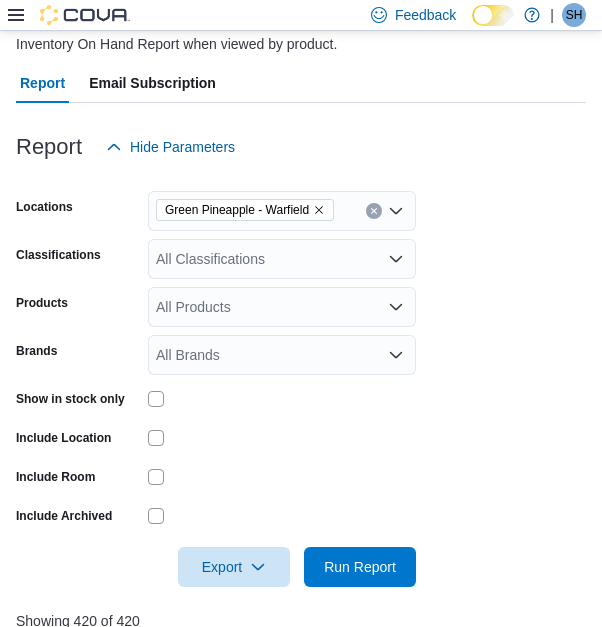 click 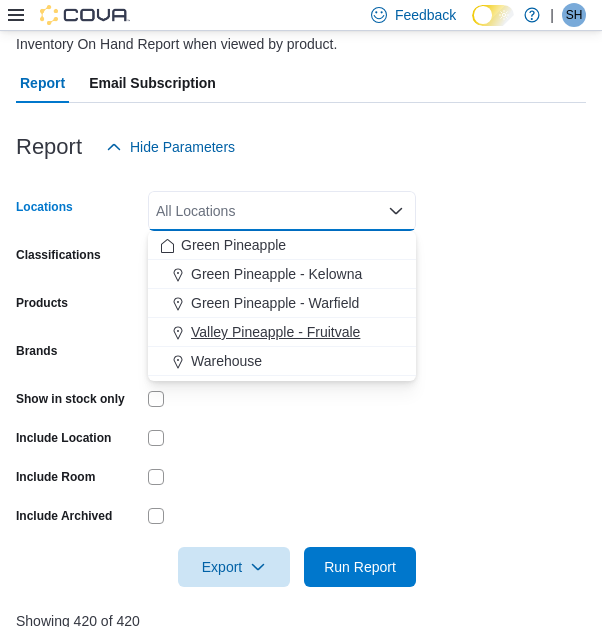 click on "Valley Pineapple - Fruitvale" at bounding box center (275, 332) 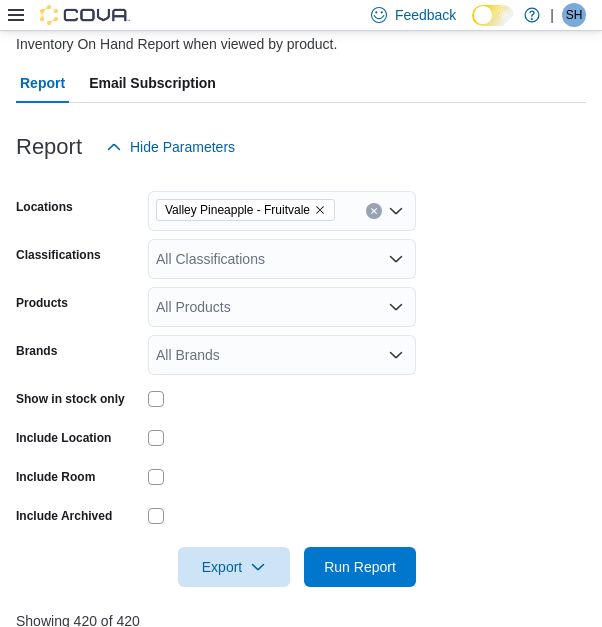 click on "Locations Valley Pineapple - Fruitvale Classifications All Classifications Products All Products Brands All Brands Show in stock only Include Location Include Room Include Archived Export  Run Report" at bounding box center (301, 377) 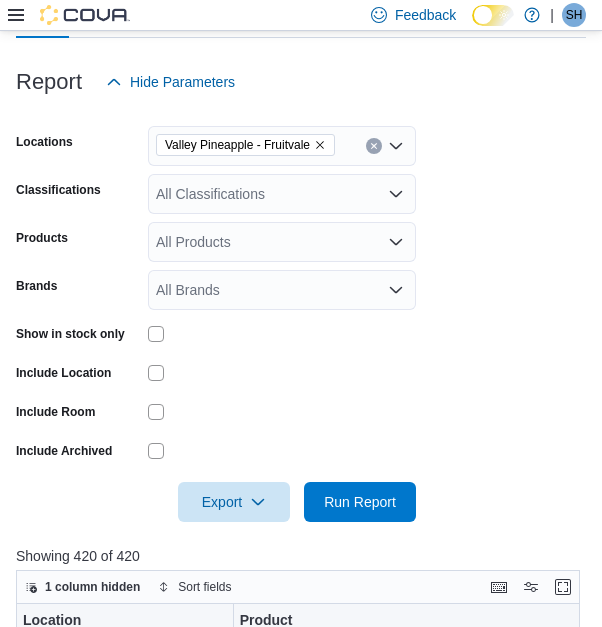 scroll, scrollTop: 288, scrollLeft: 0, axis: vertical 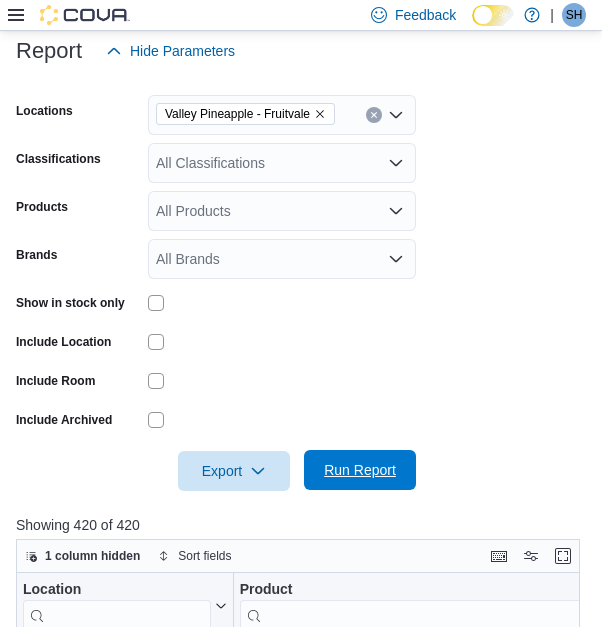 click on "Run Report" at bounding box center (360, 470) 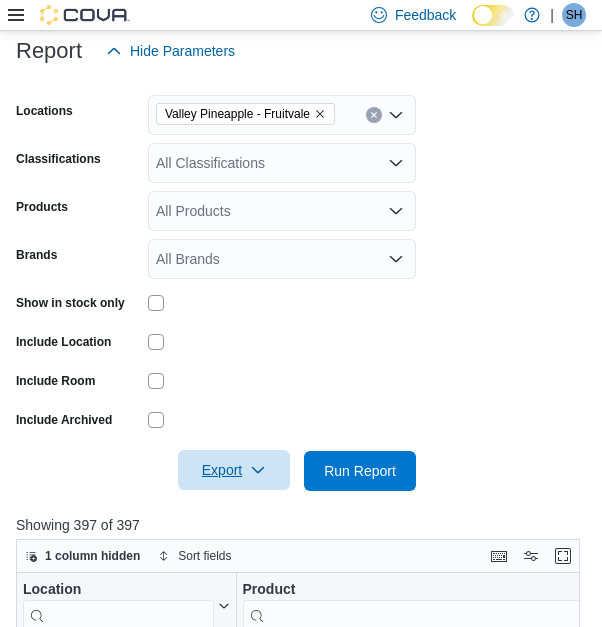 click 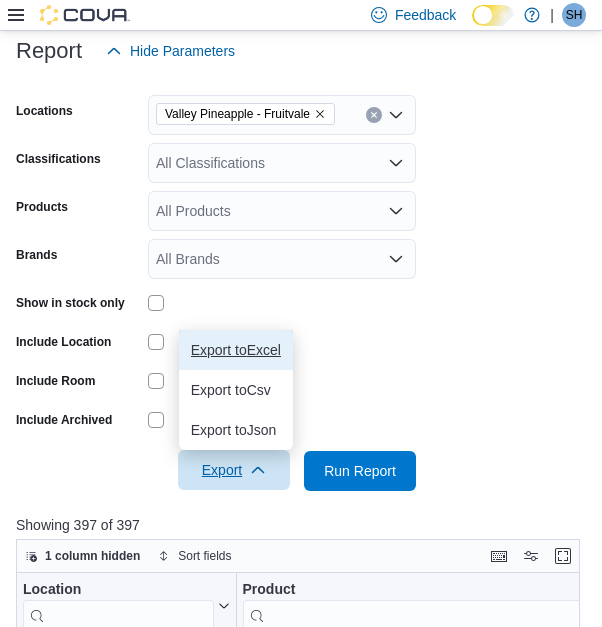 click on "Export to  Excel" at bounding box center (236, 350) 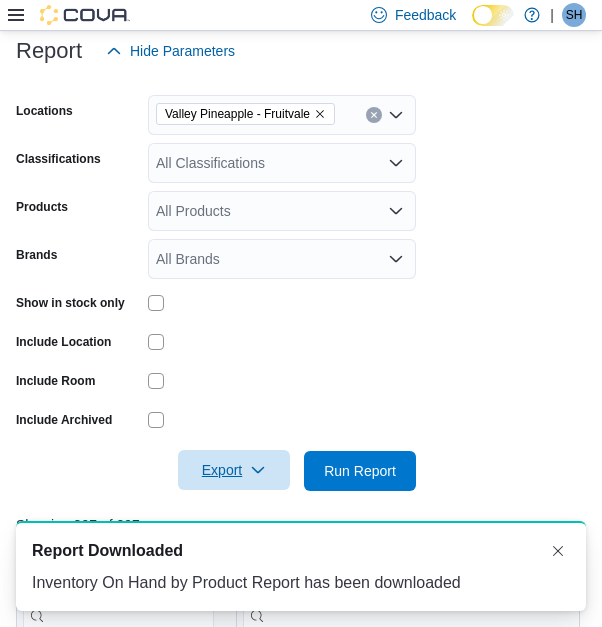 scroll, scrollTop: 0, scrollLeft: 0, axis: both 